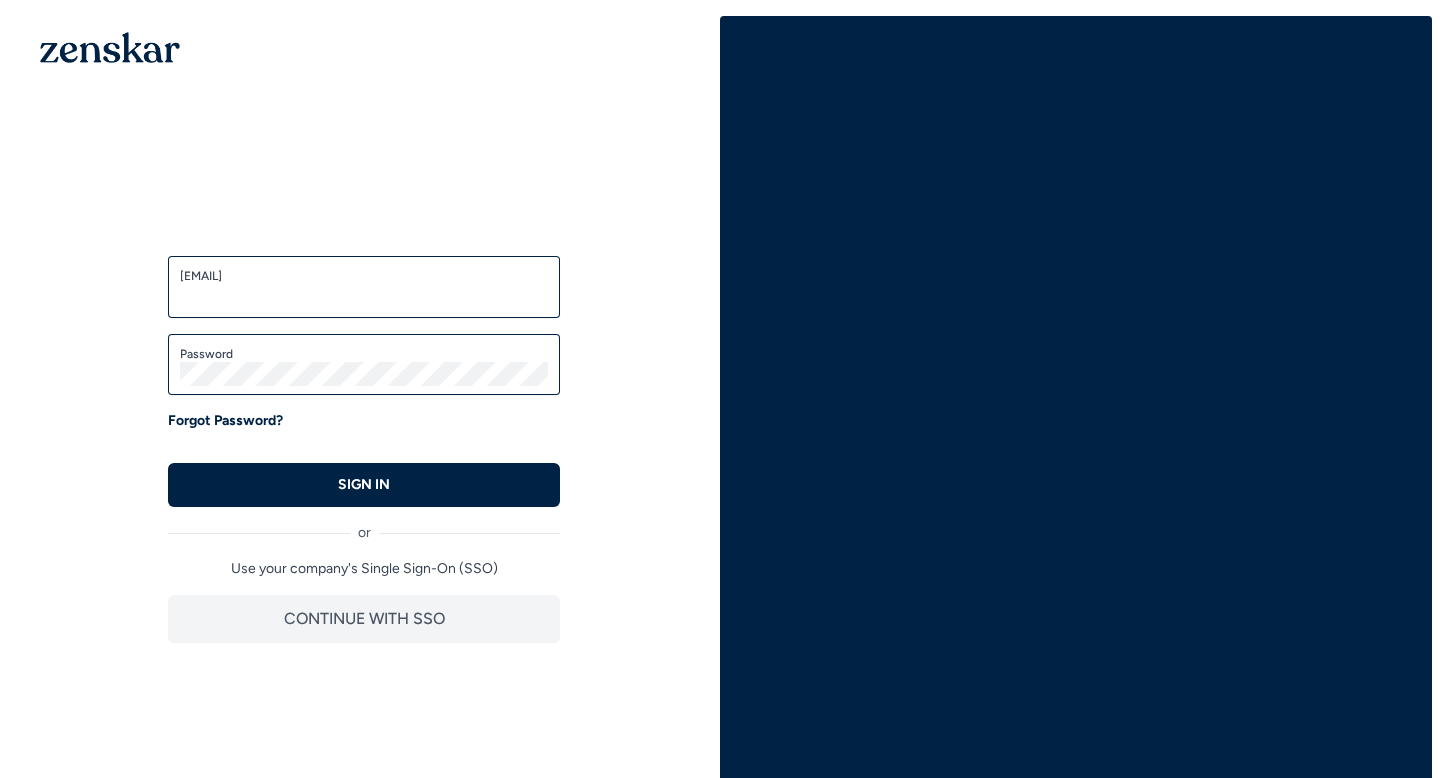 scroll, scrollTop: 0, scrollLeft: 0, axis: both 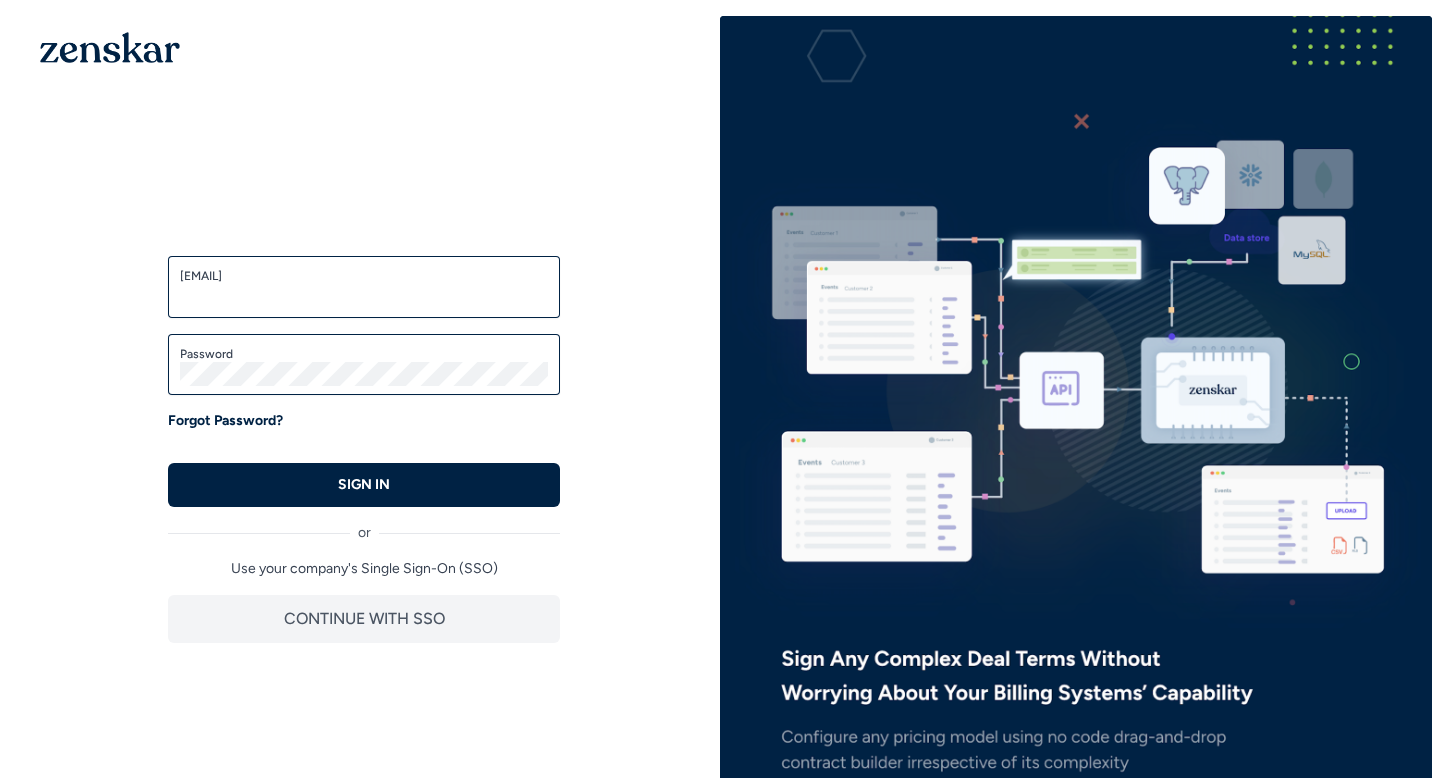 click on "Email/Username" at bounding box center (364, 296) 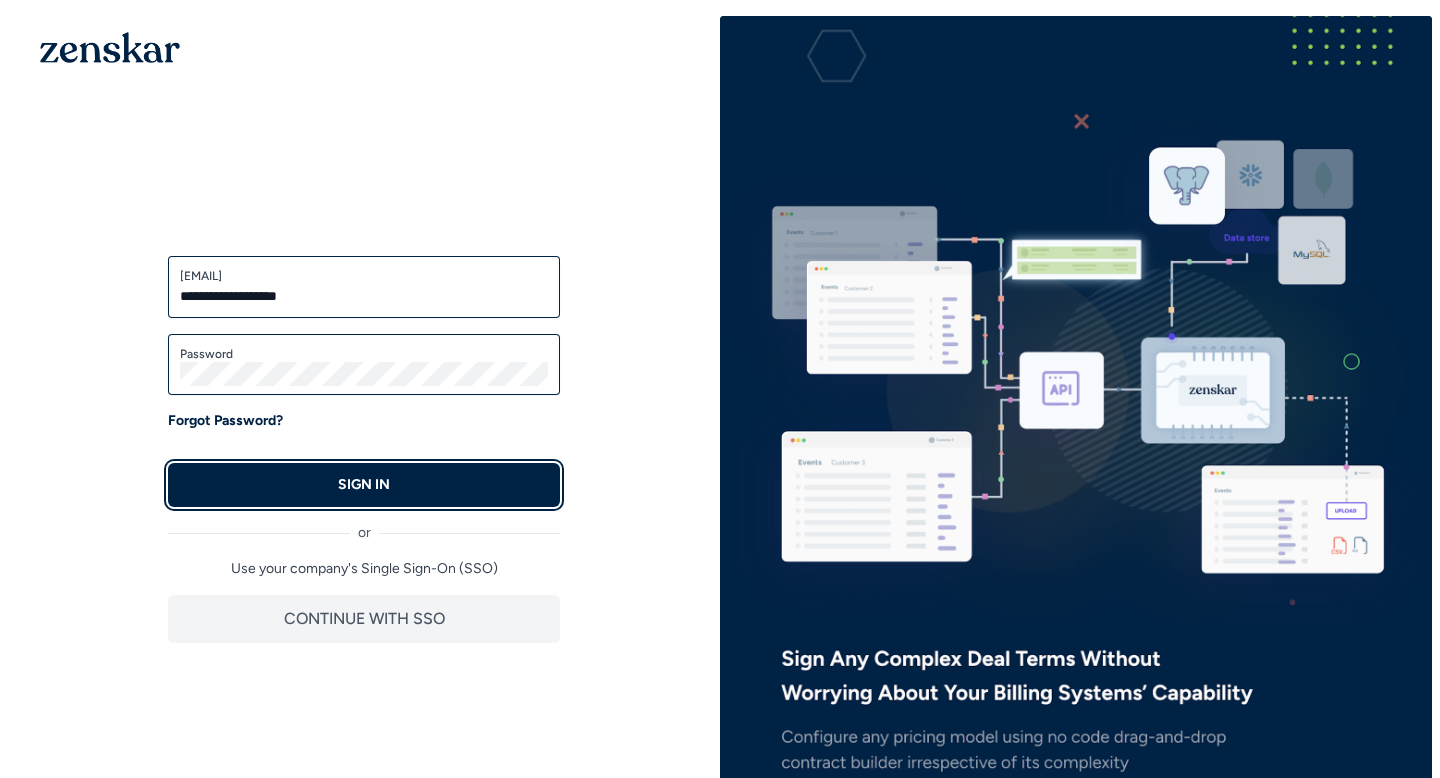 click on "SIGN IN" at bounding box center (364, 485) 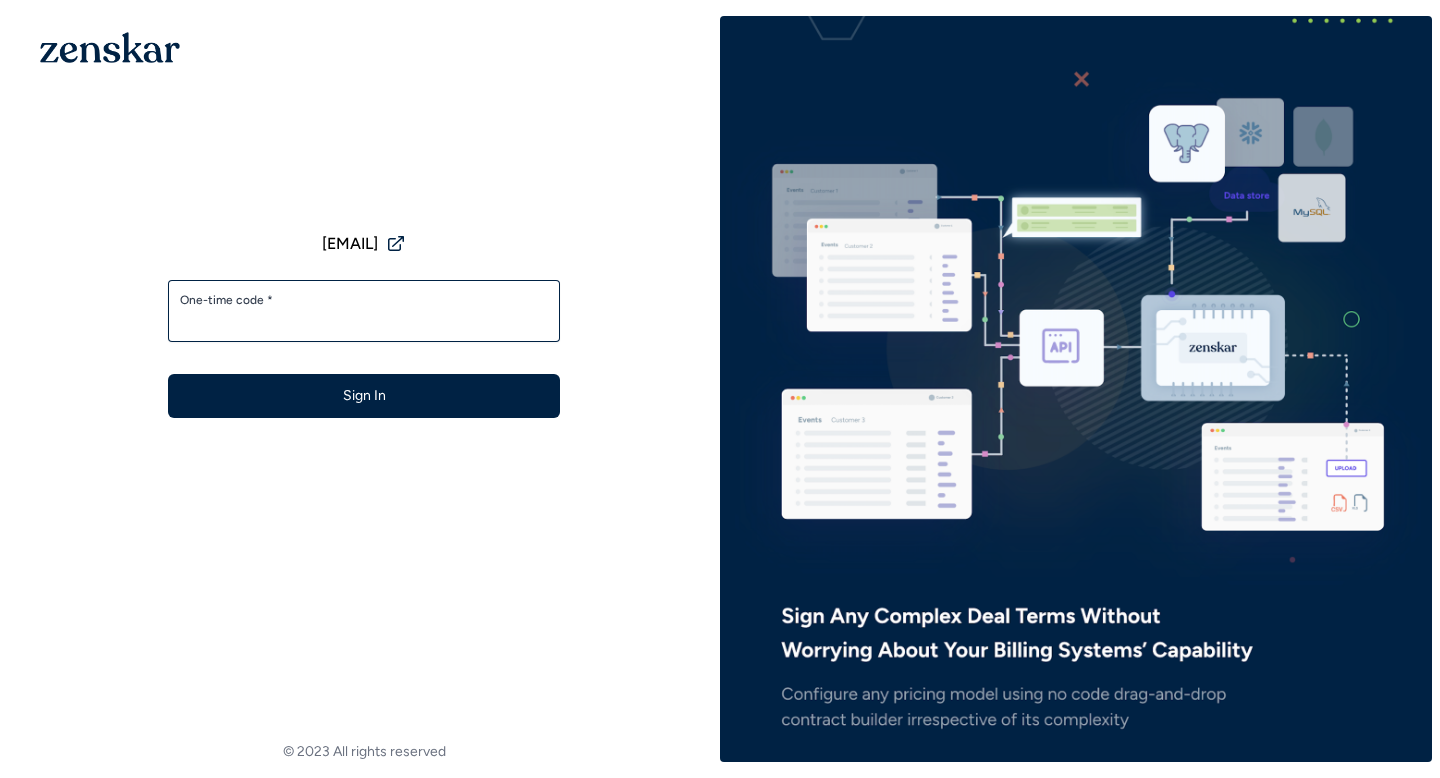 scroll, scrollTop: 0, scrollLeft: 0, axis: both 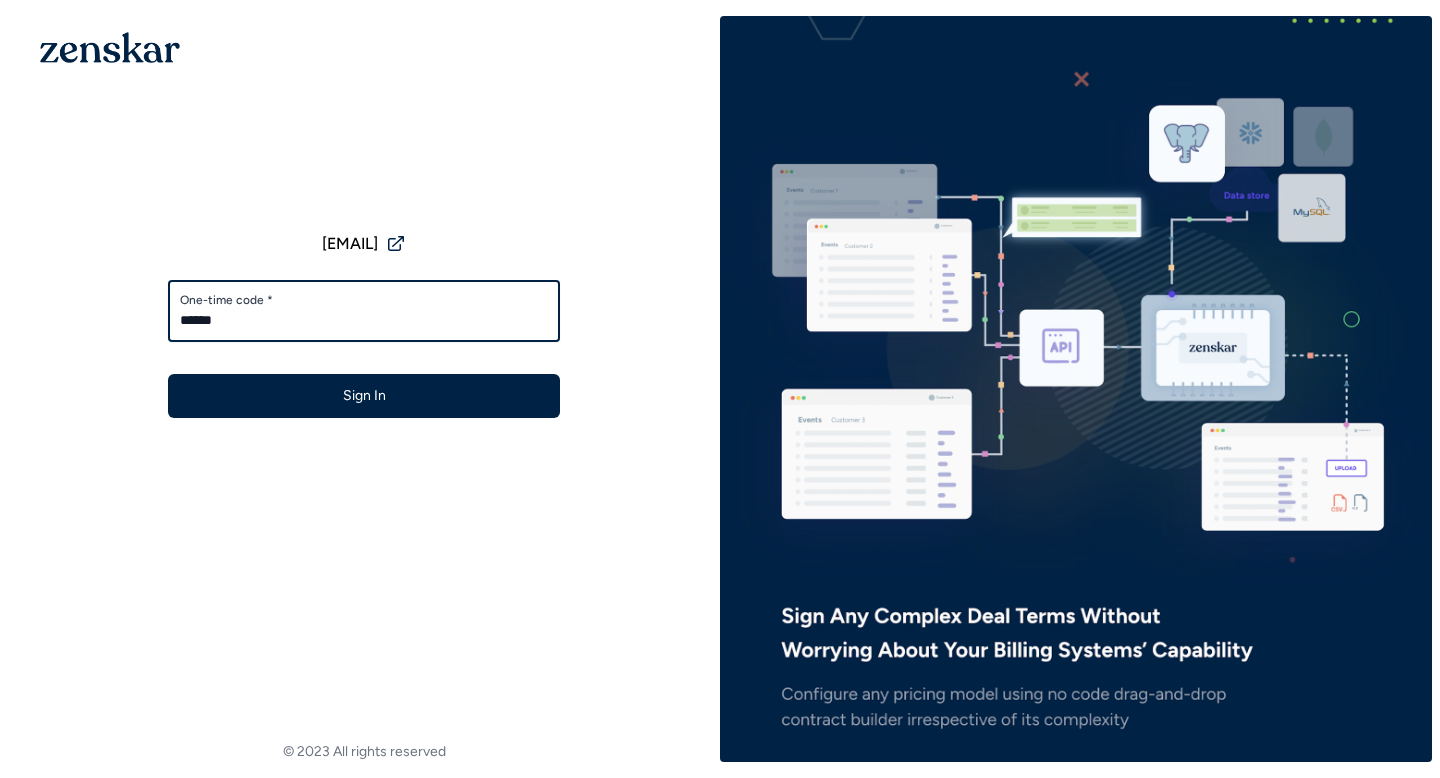 type on "******" 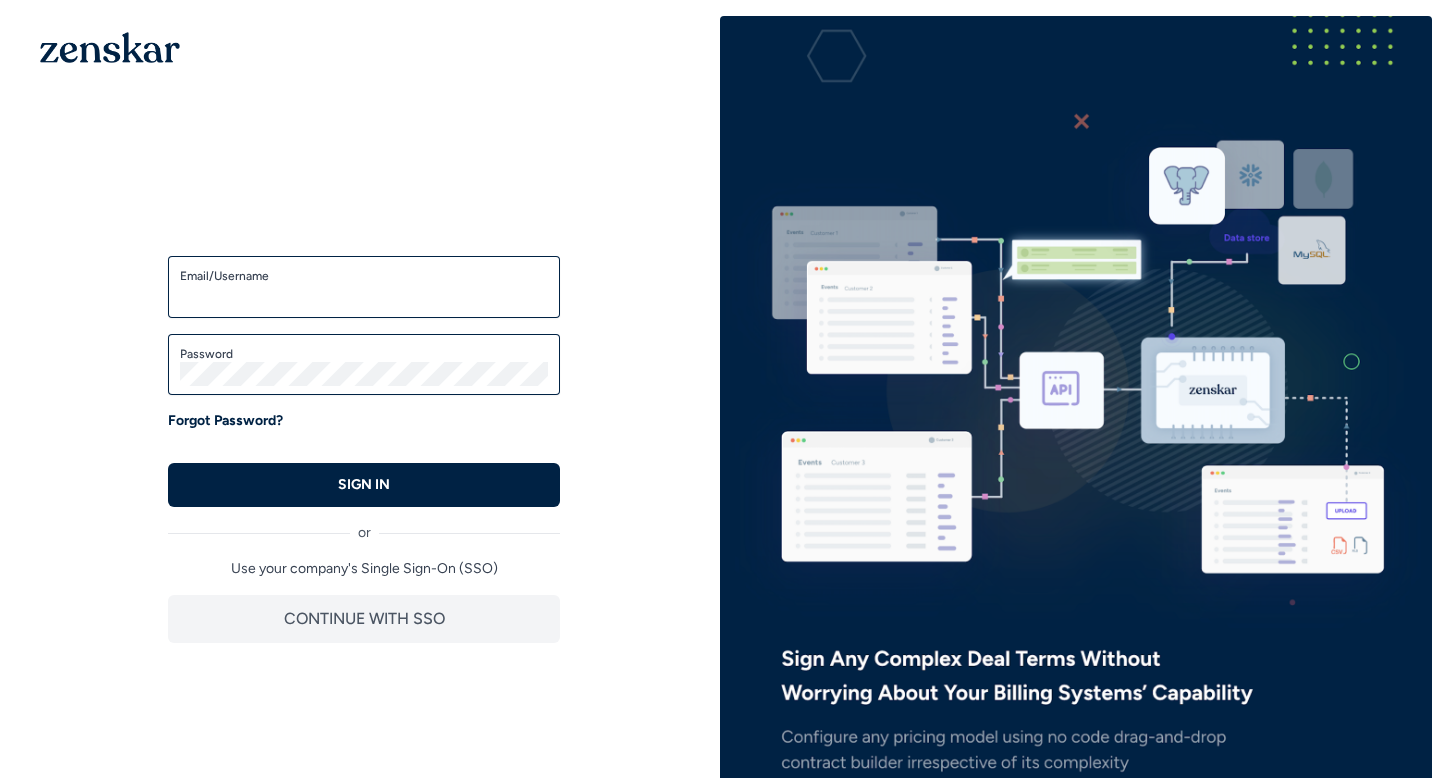 scroll, scrollTop: 0, scrollLeft: 0, axis: both 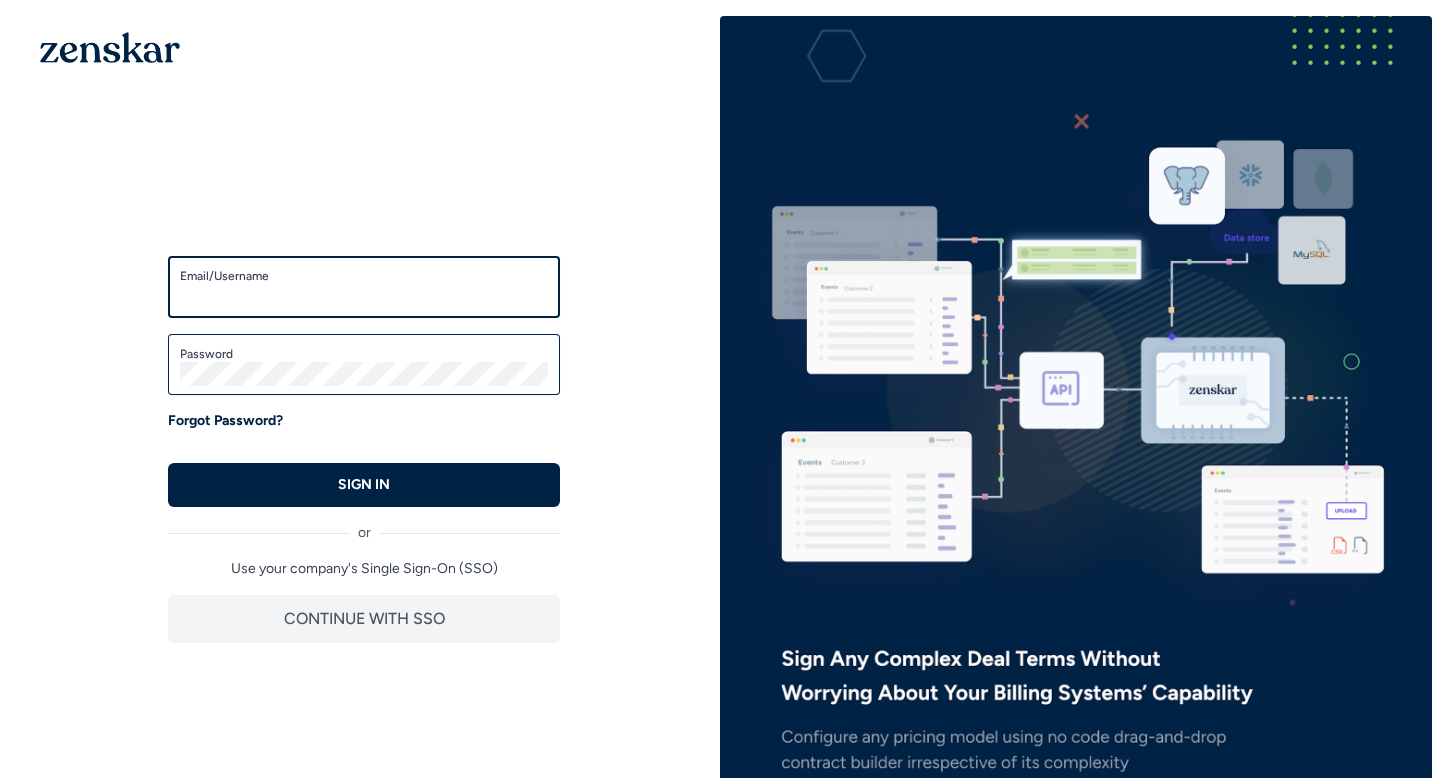 type on "**********" 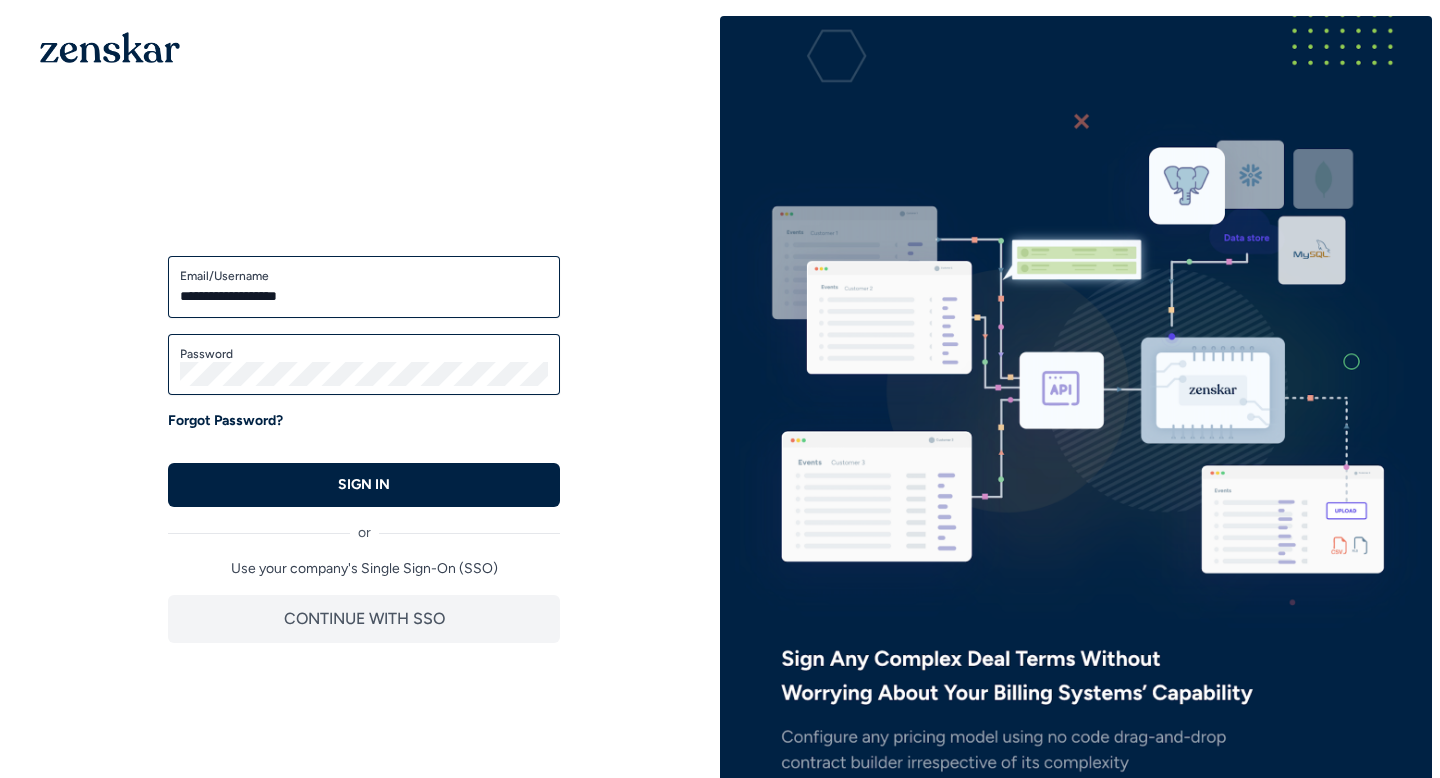 click on "**********" at bounding box center [364, 381] 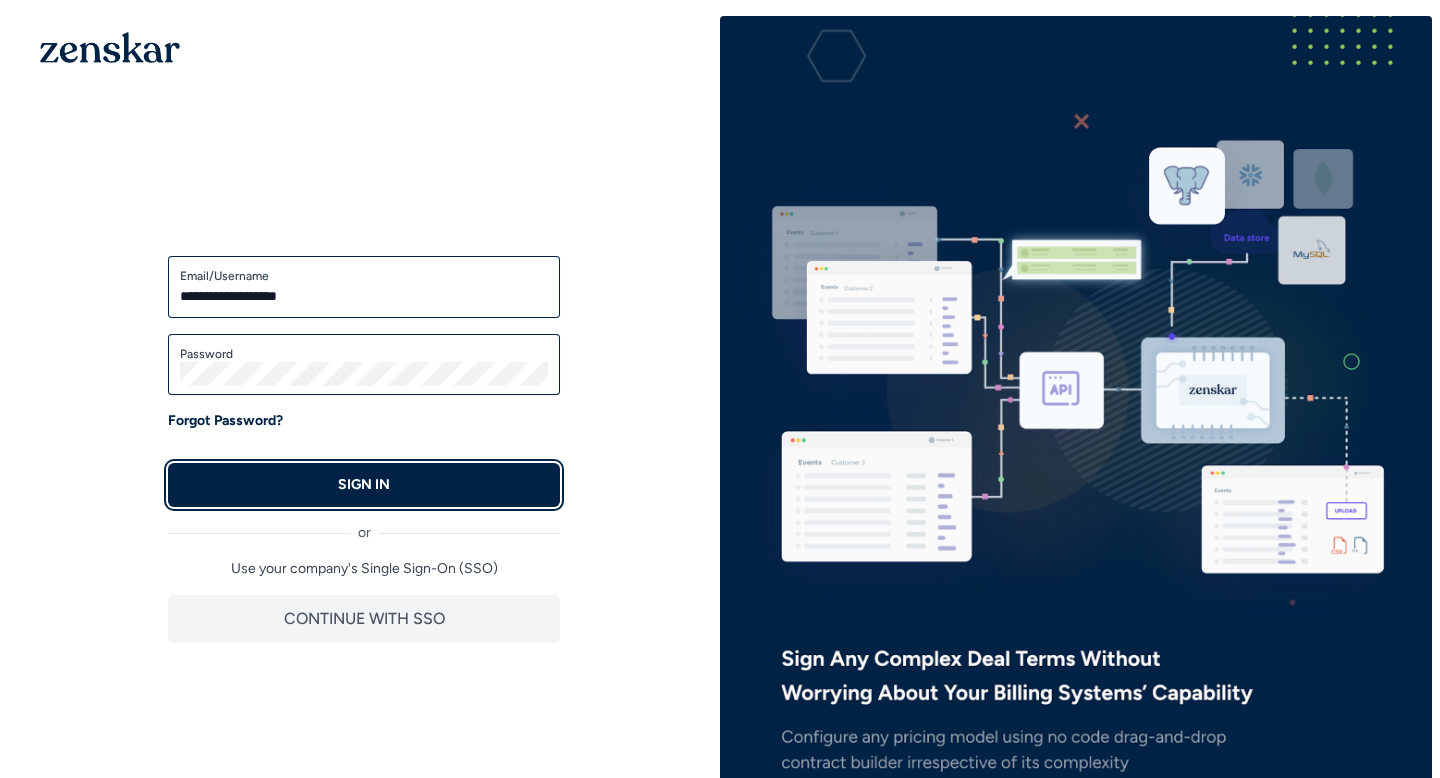 click on "SIGN IN" at bounding box center [364, 485] 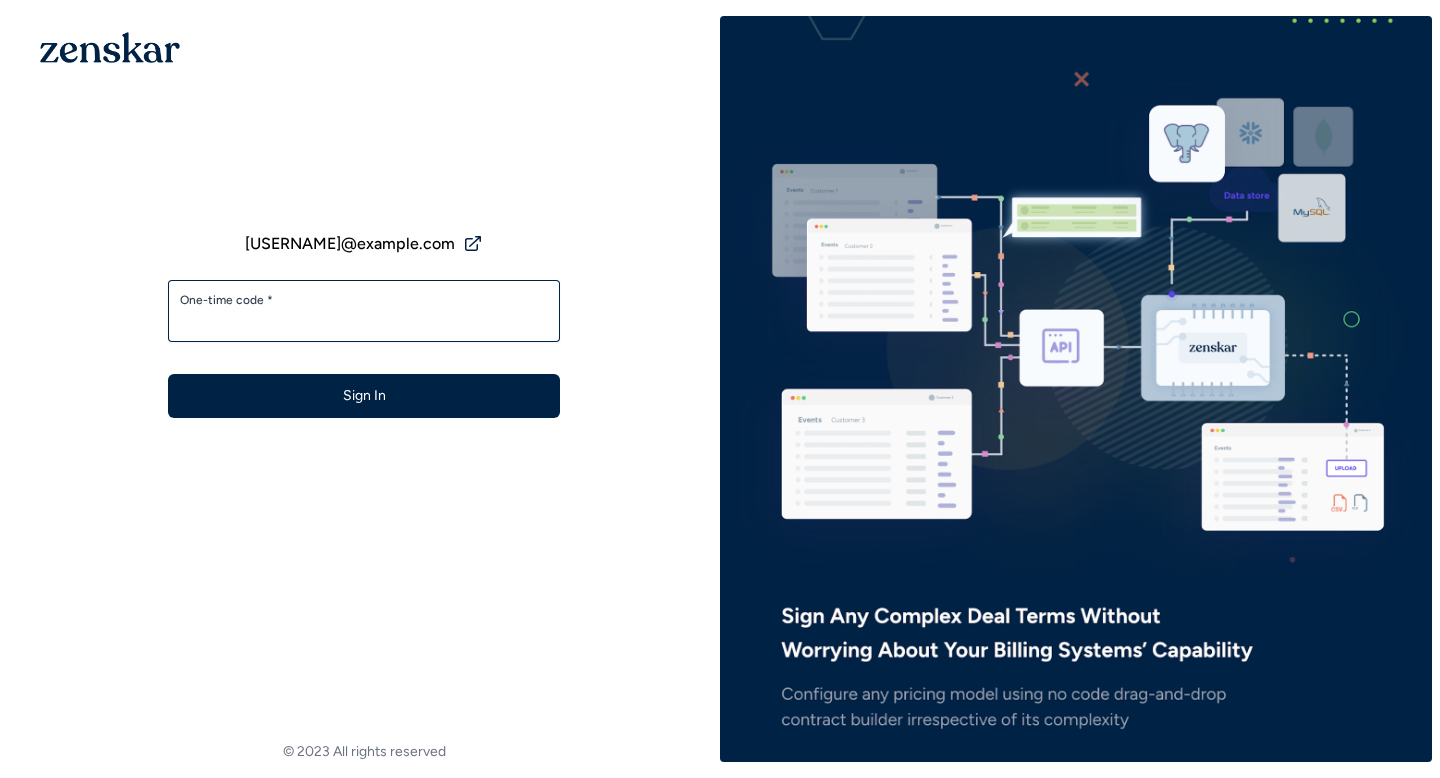 scroll, scrollTop: 0, scrollLeft: 0, axis: both 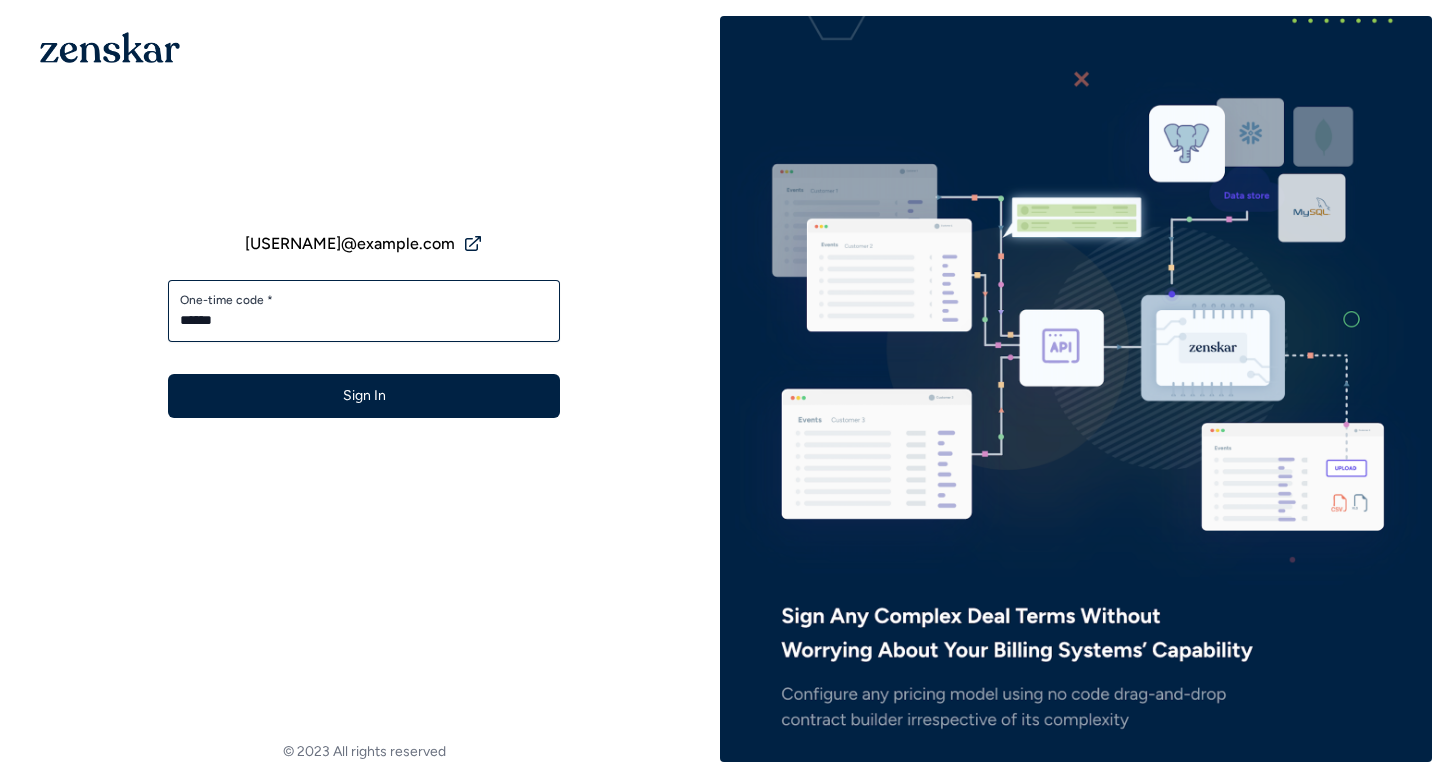 type on "******" 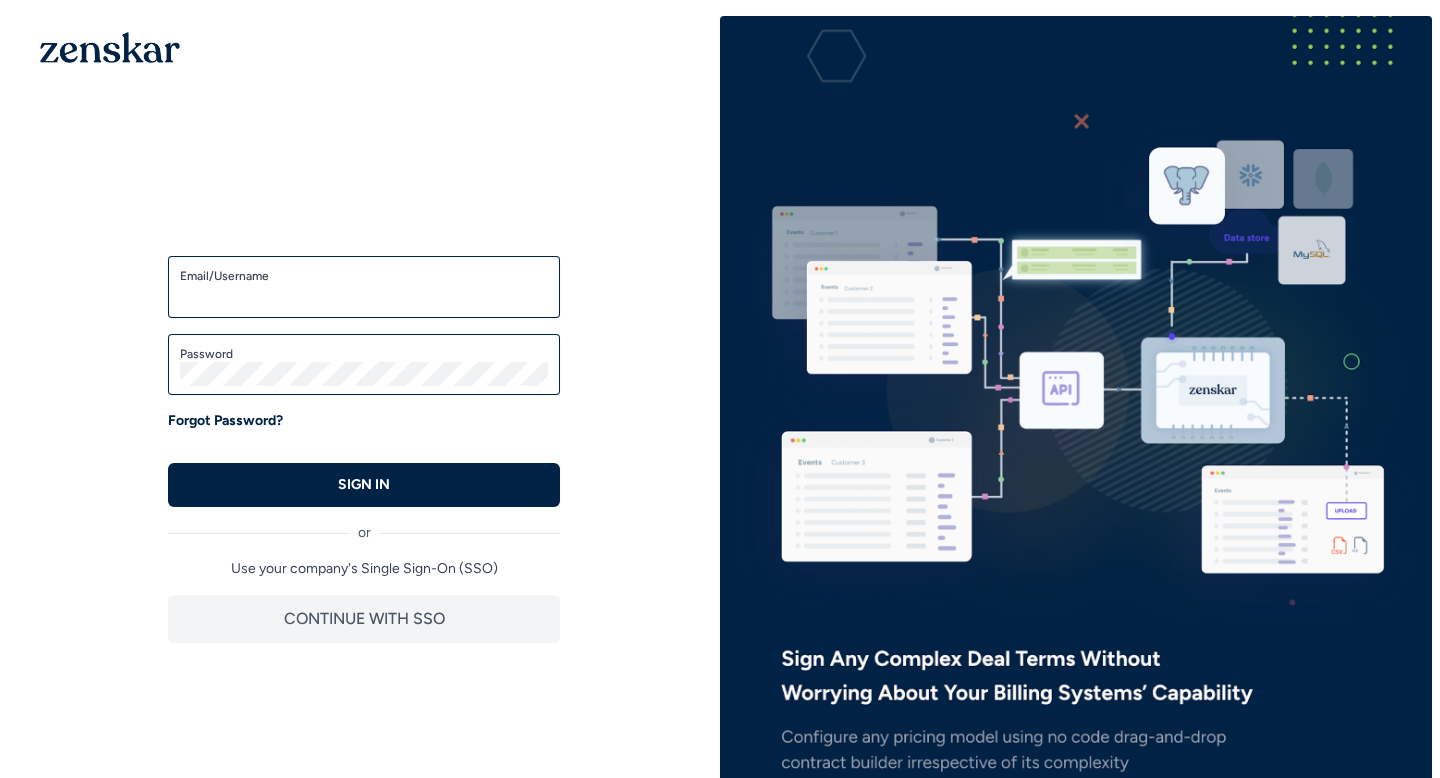 scroll, scrollTop: 0, scrollLeft: 0, axis: both 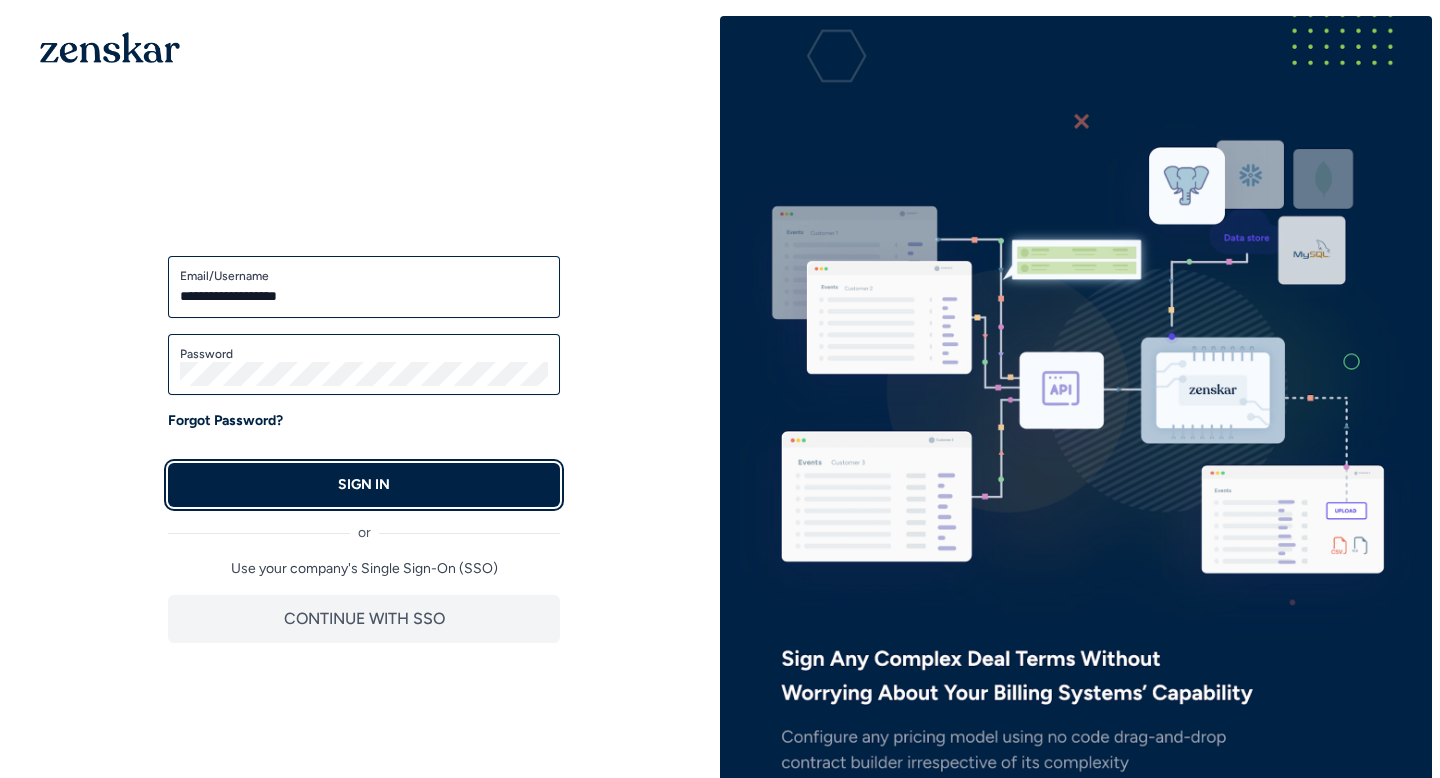 click on "SIGN IN" at bounding box center (364, 485) 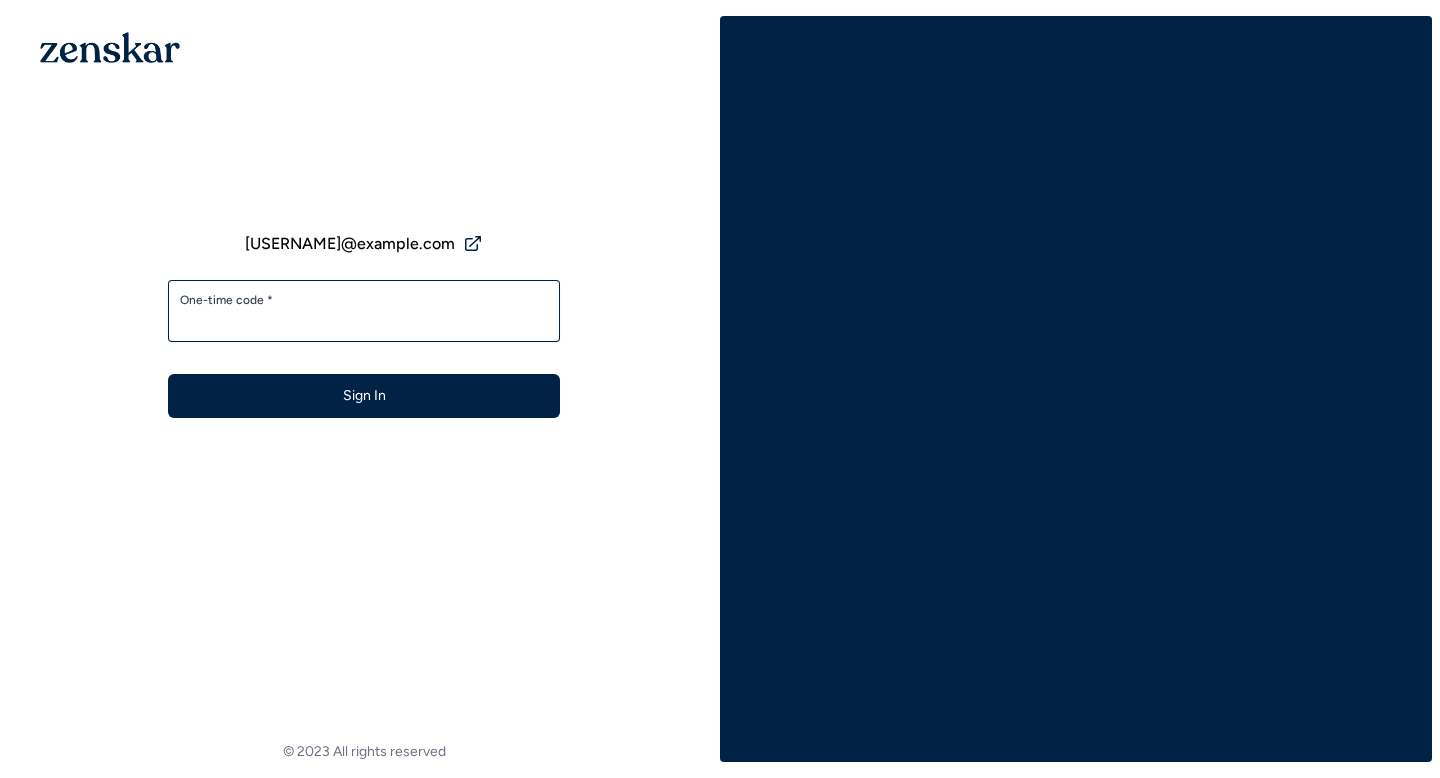 scroll, scrollTop: 0, scrollLeft: 0, axis: both 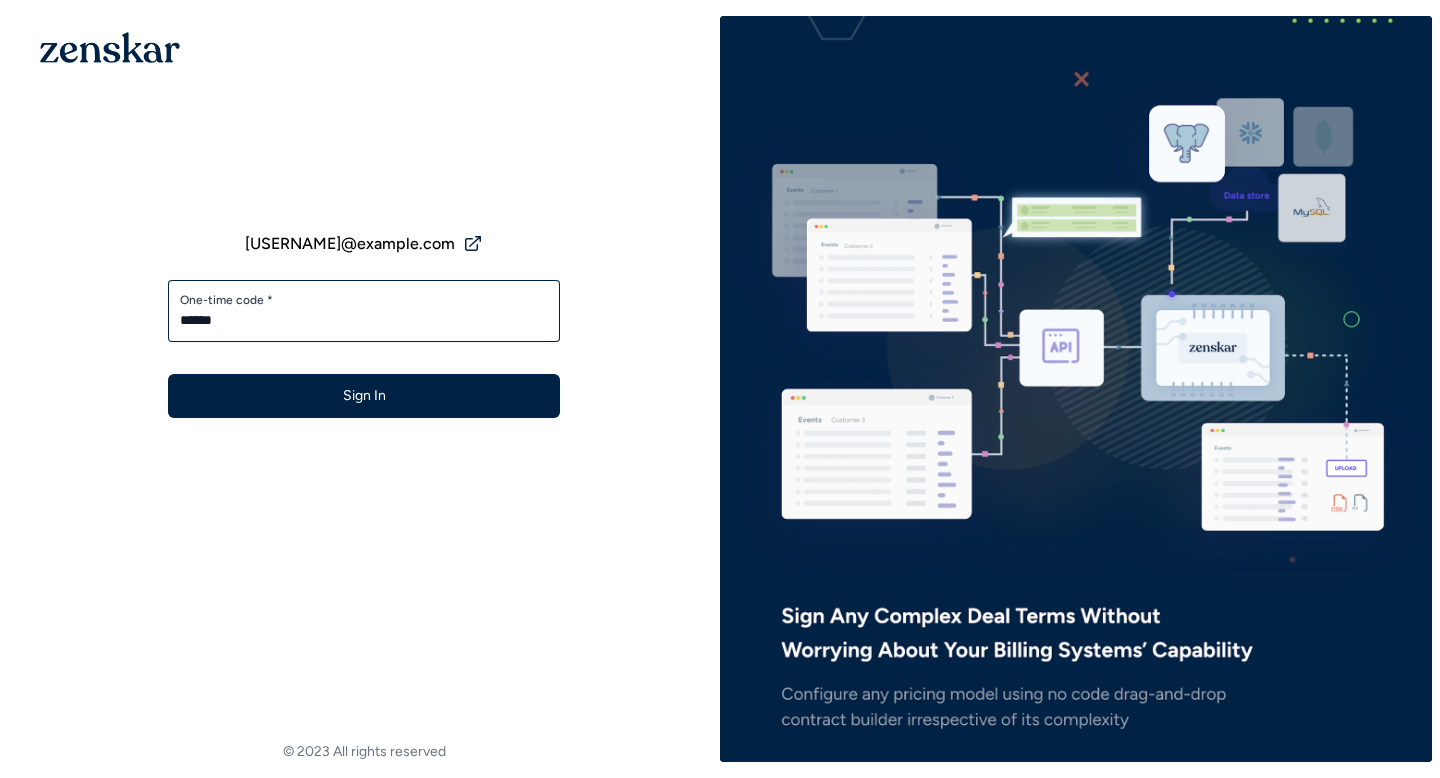 type on "******" 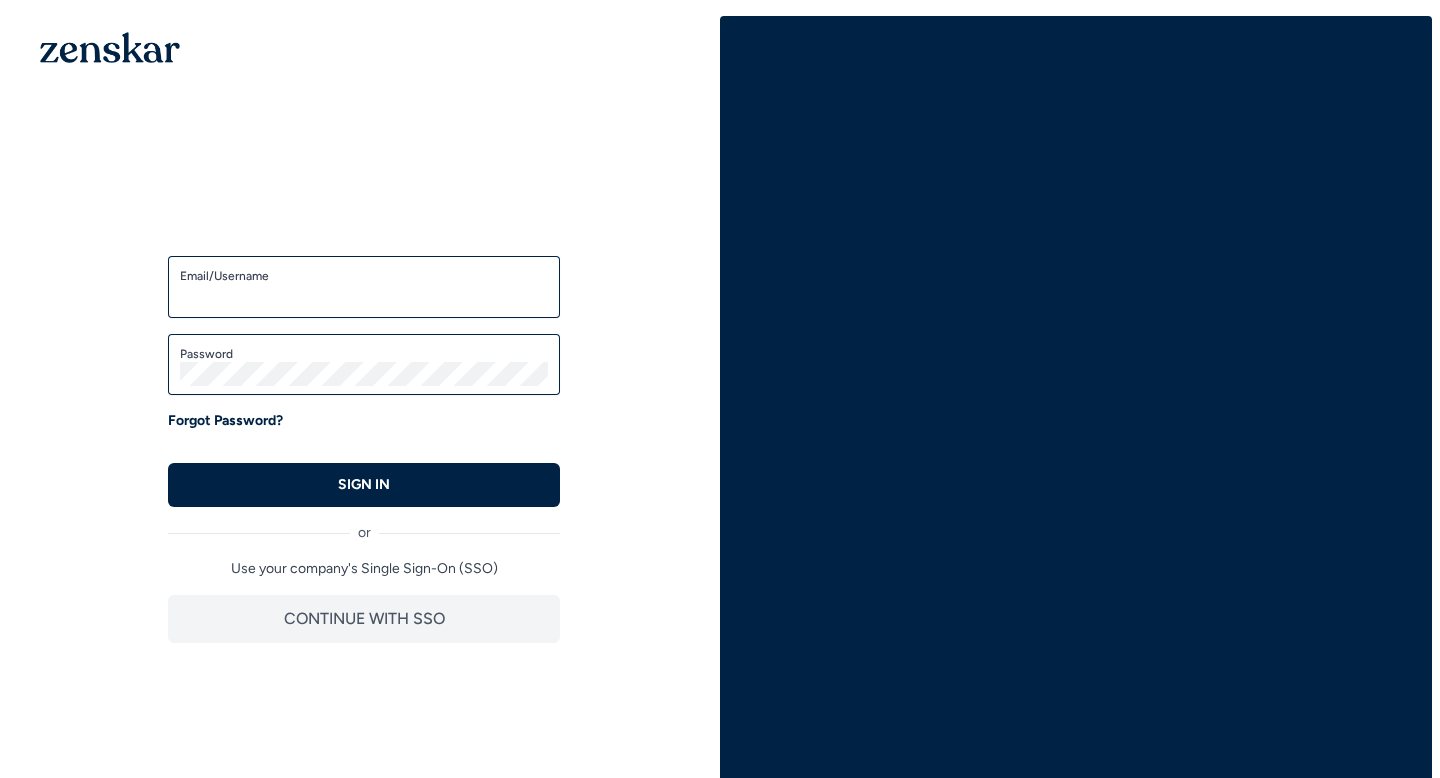 scroll, scrollTop: 0, scrollLeft: 0, axis: both 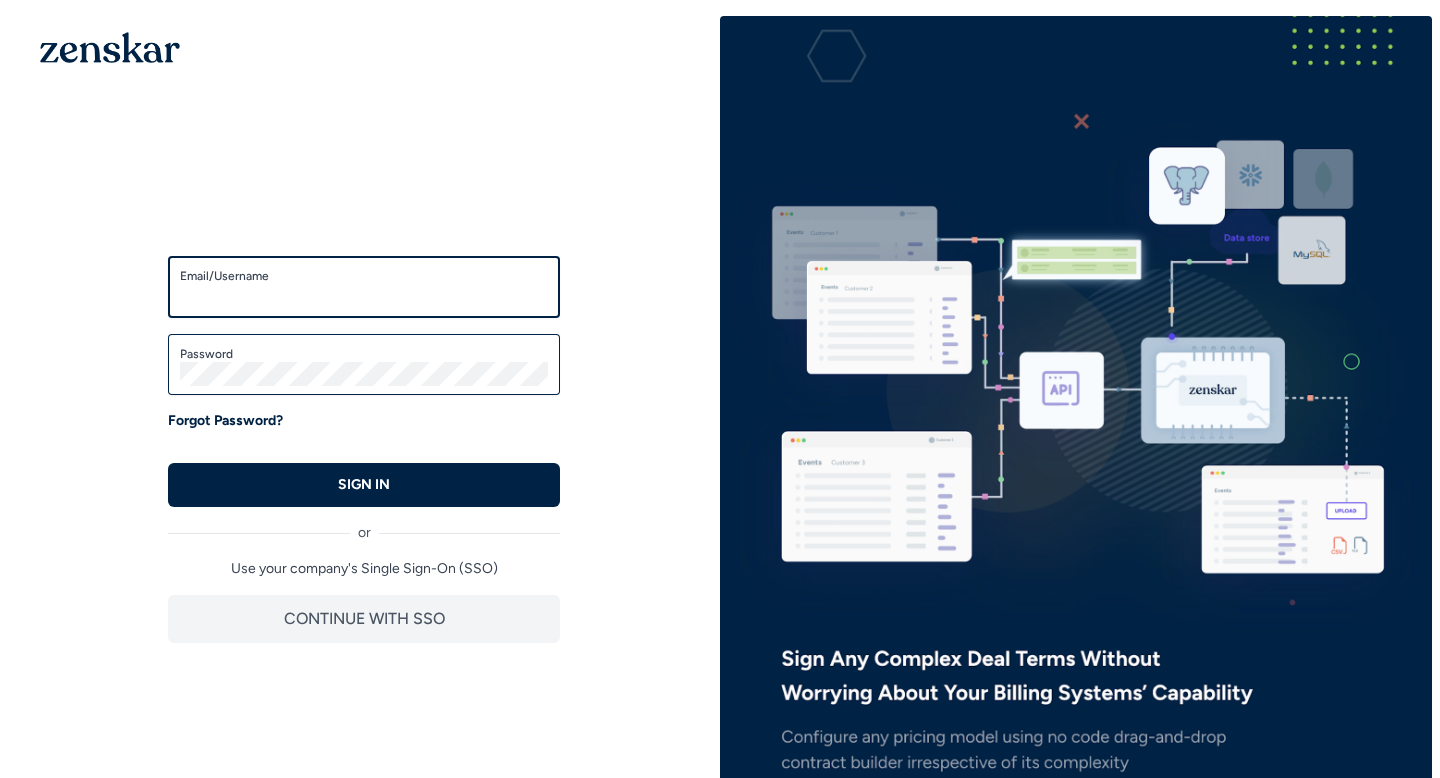type on "**********" 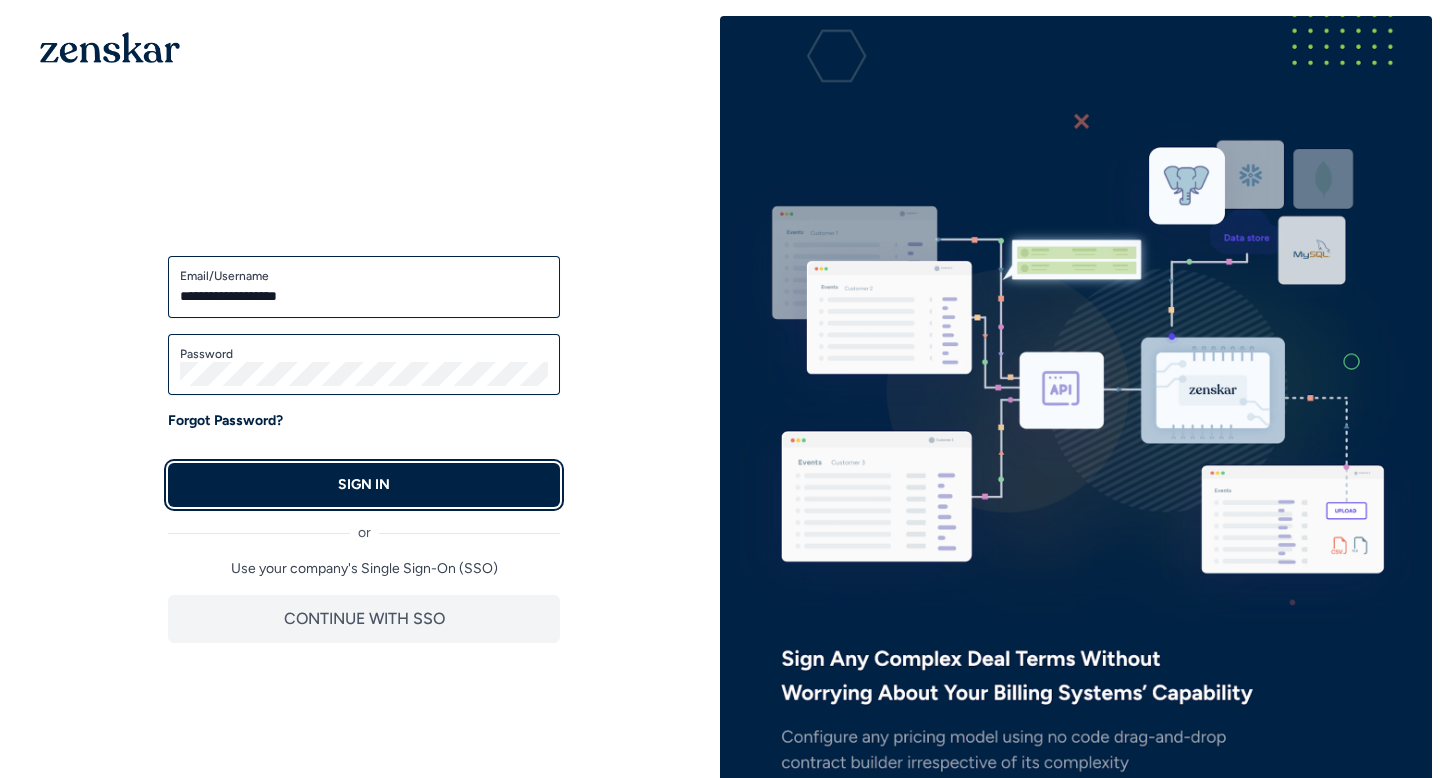click on "SIGN IN" at bounding box center [364, 485] 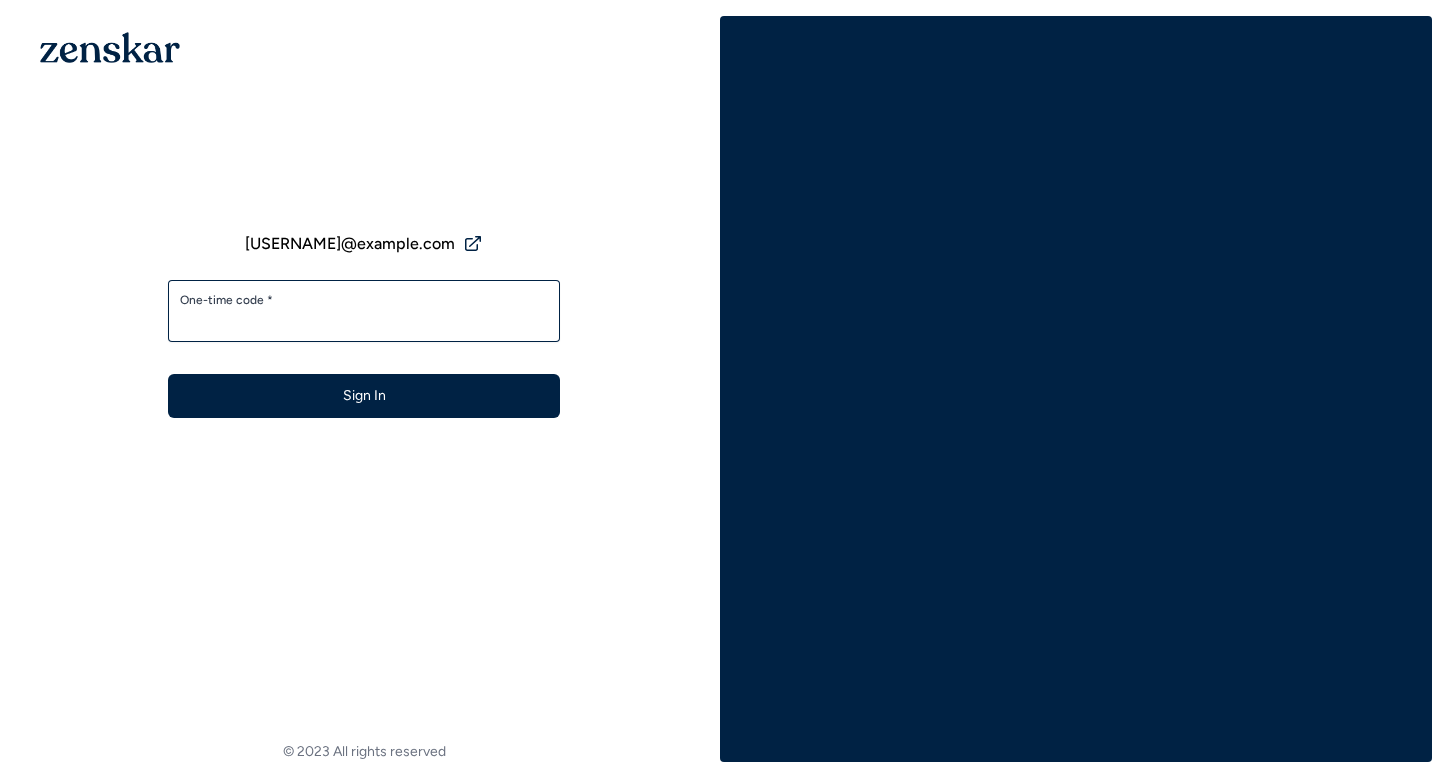 scroll, scrollTop: 0, scrollLeft: 0, axis: both 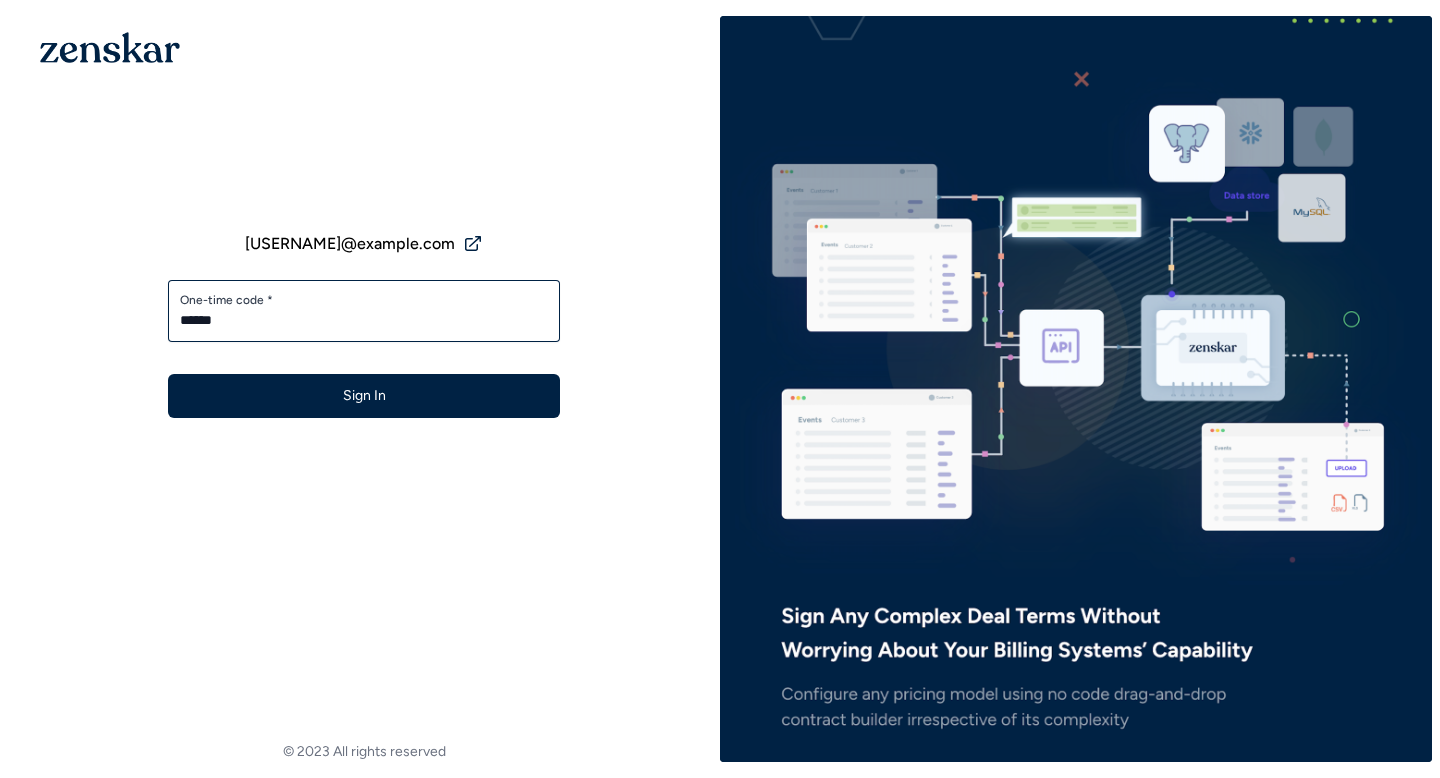 type on "******" 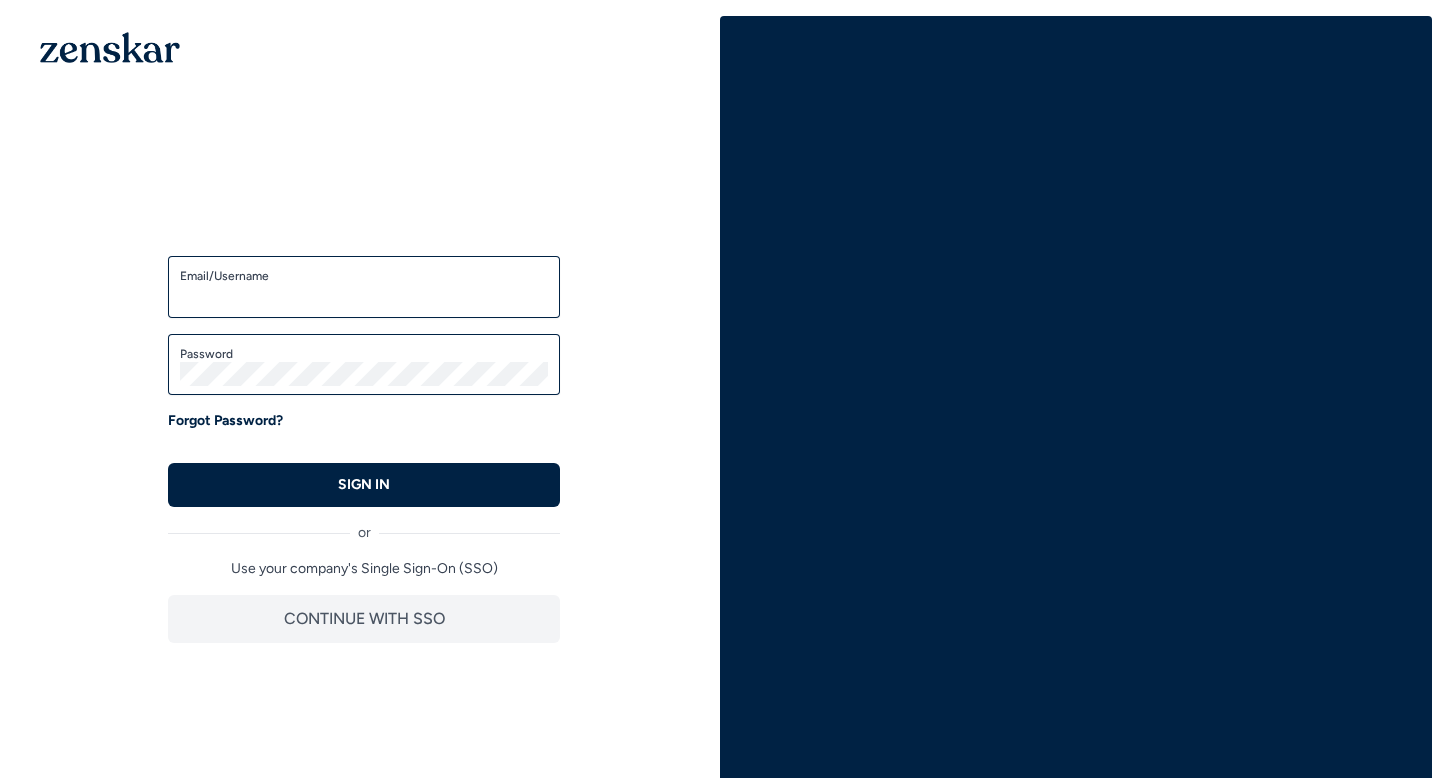 scroll, scrollTop: 0, scrollLeft: 0, axis: both 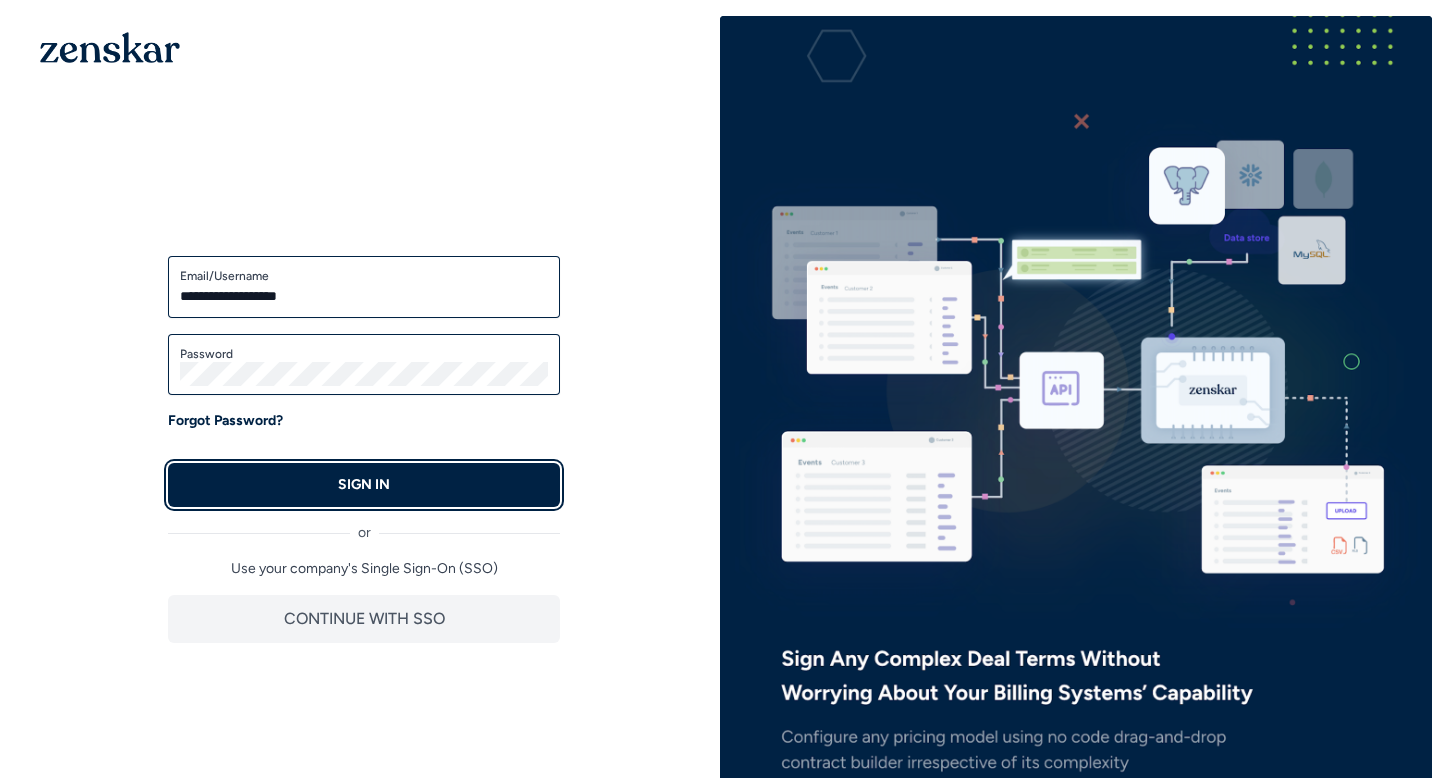 click on "SIGN IN" at bounding box center (364, 485) 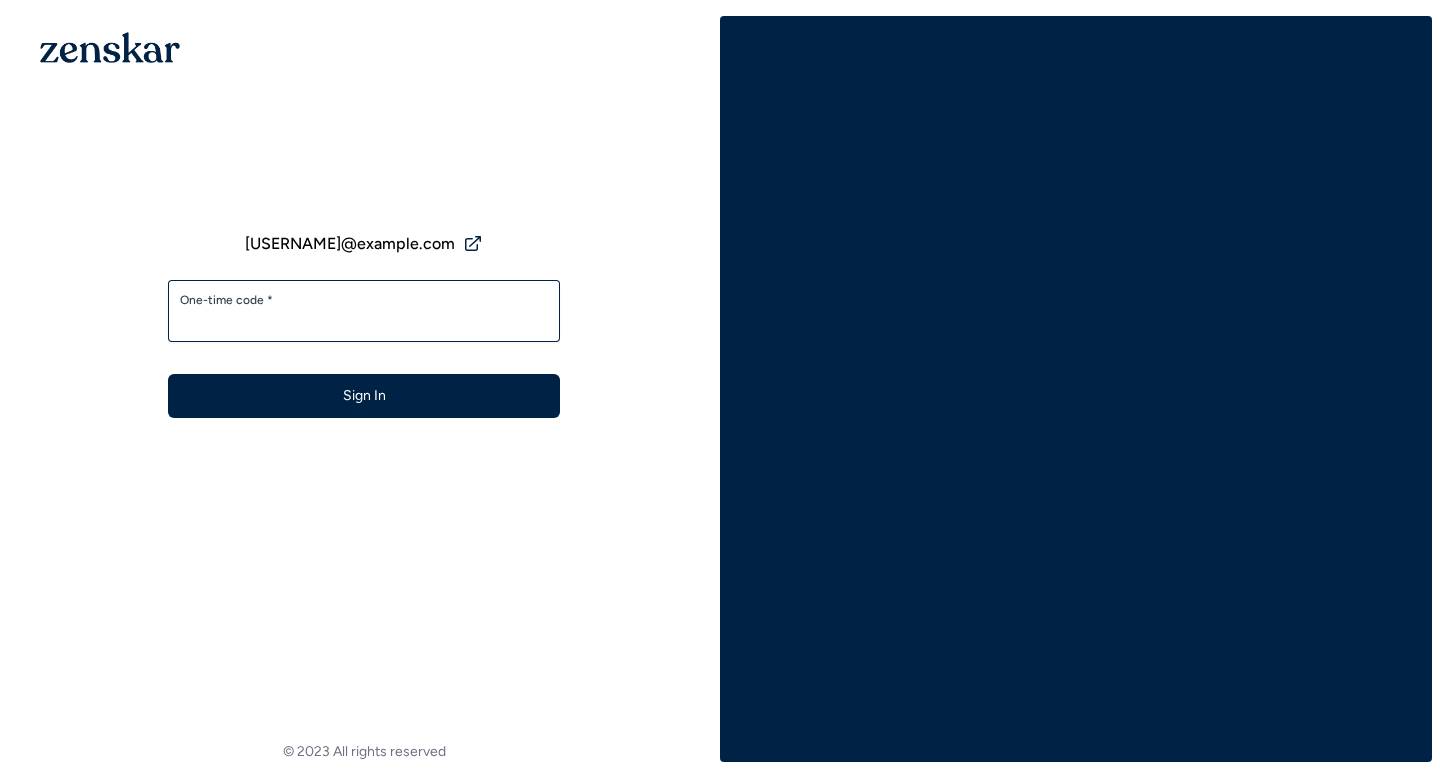 scroll, scrollTop: 0, scrollLeft: 0, axis: both 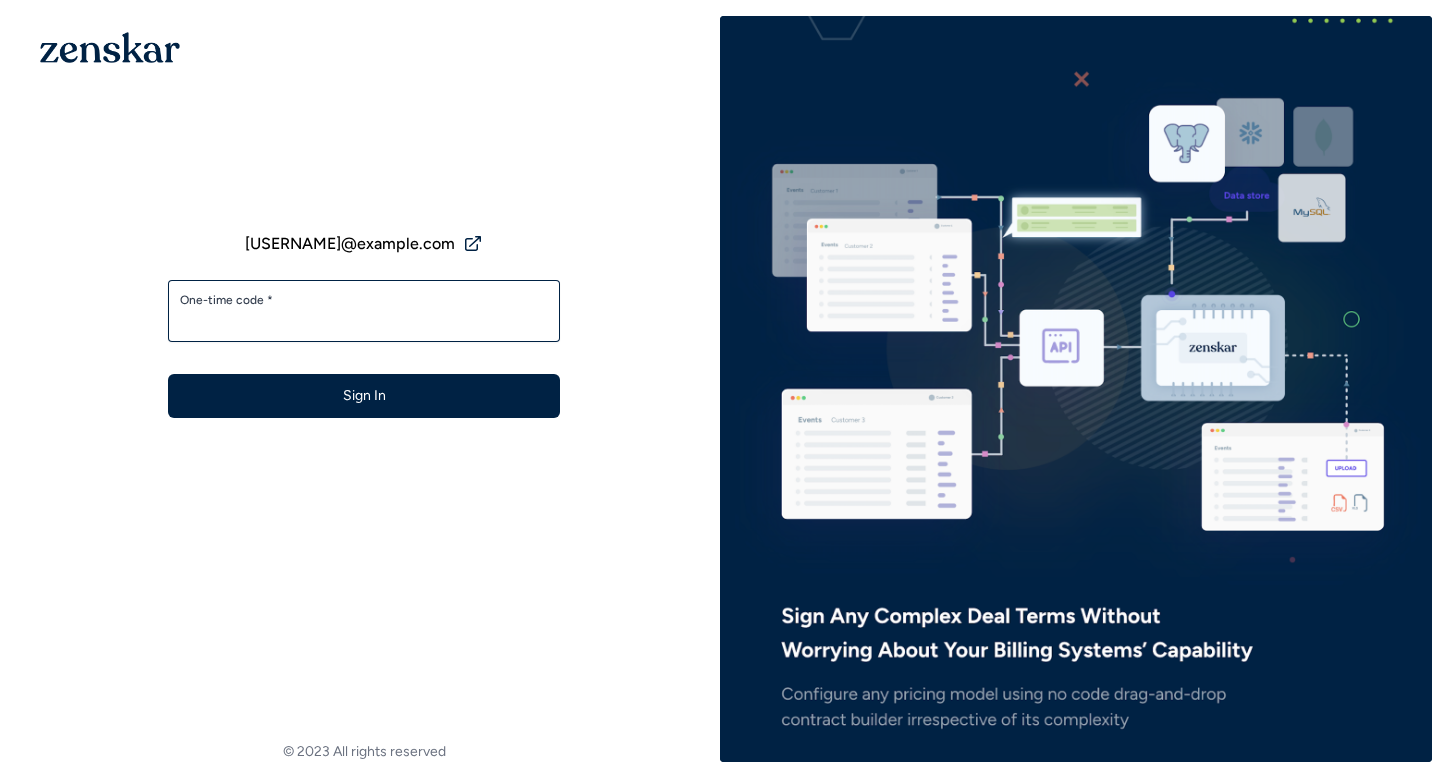 click on "One-time code *" at bounding box center (364, 320) 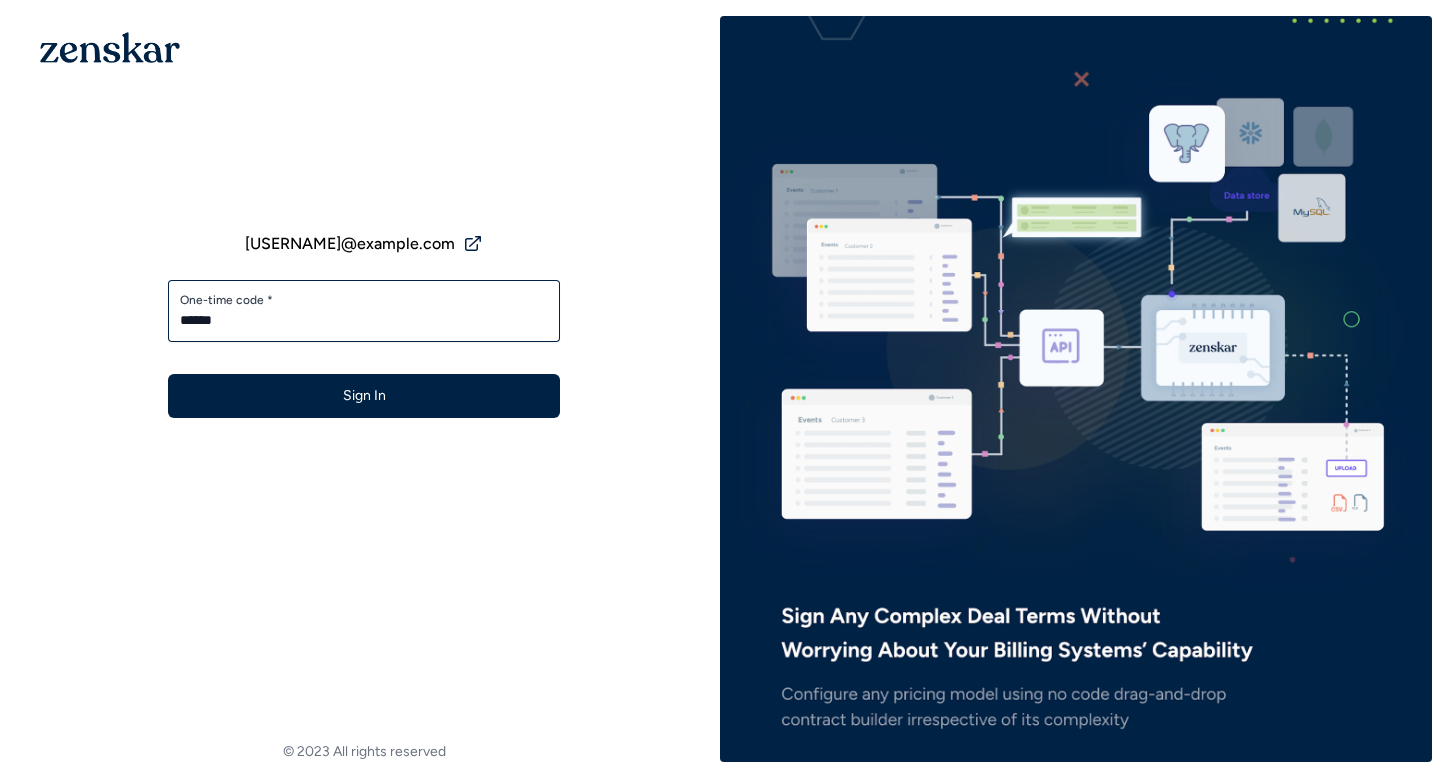 type on "******" 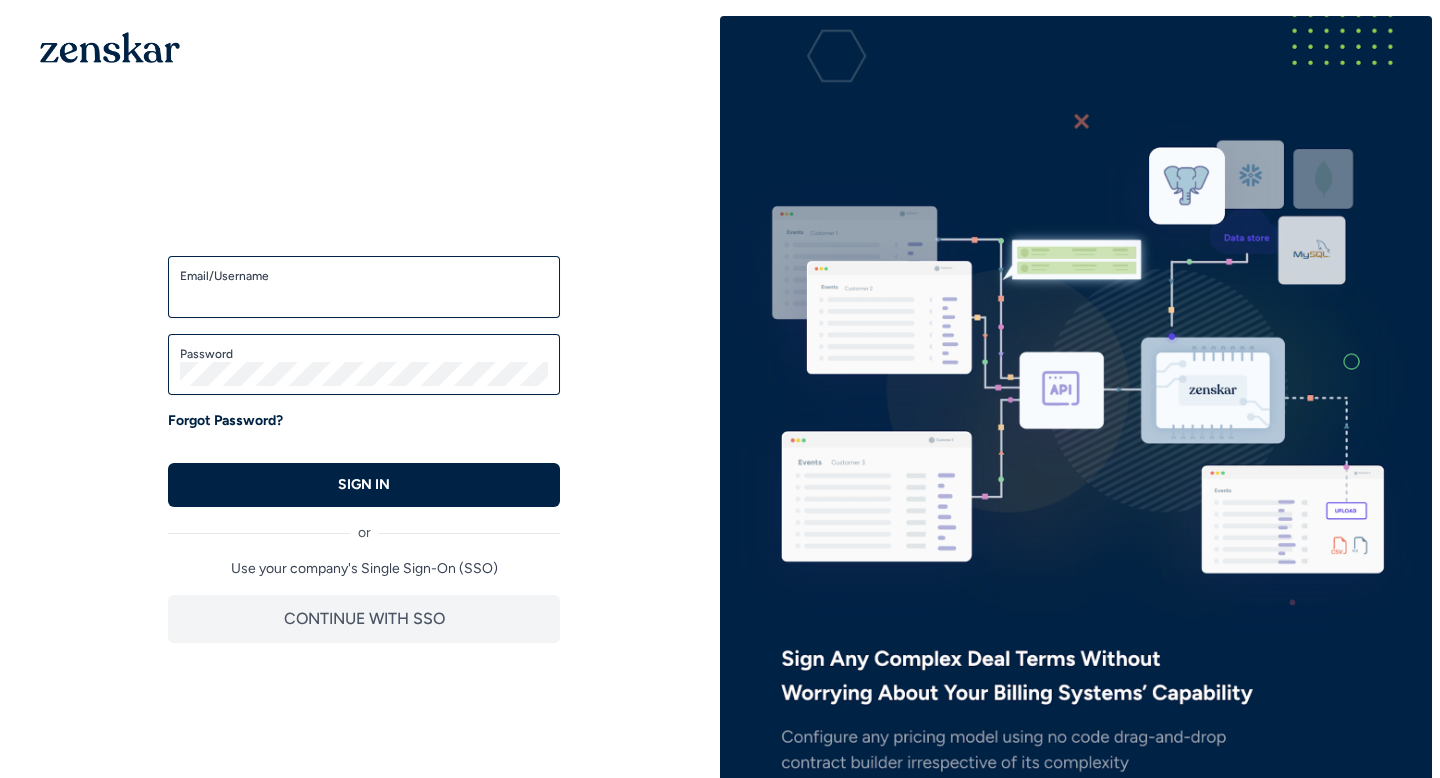 scroll, scrollTop: 0, scrollLeft: 0, axis: both 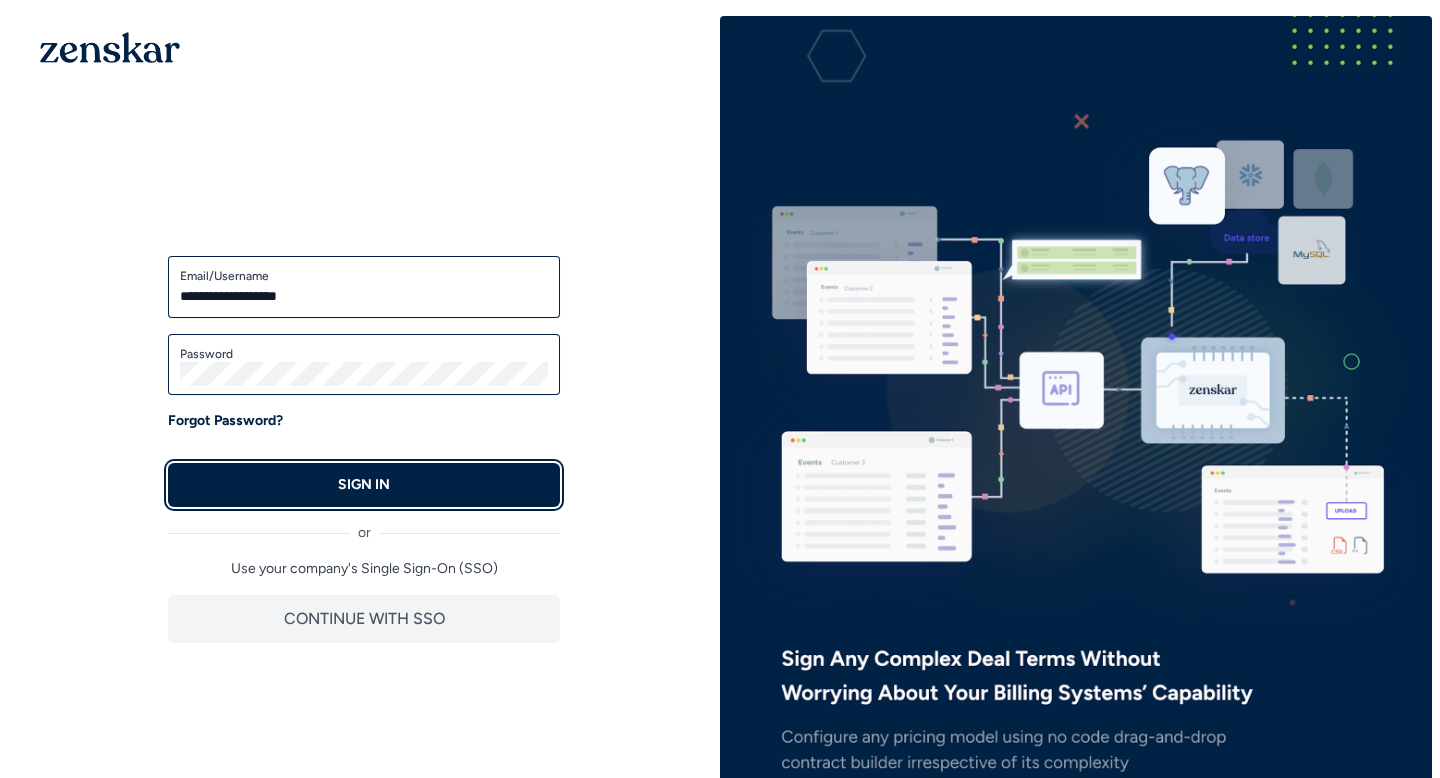 click on "SIGN IN" at bounding box center (364, 485) 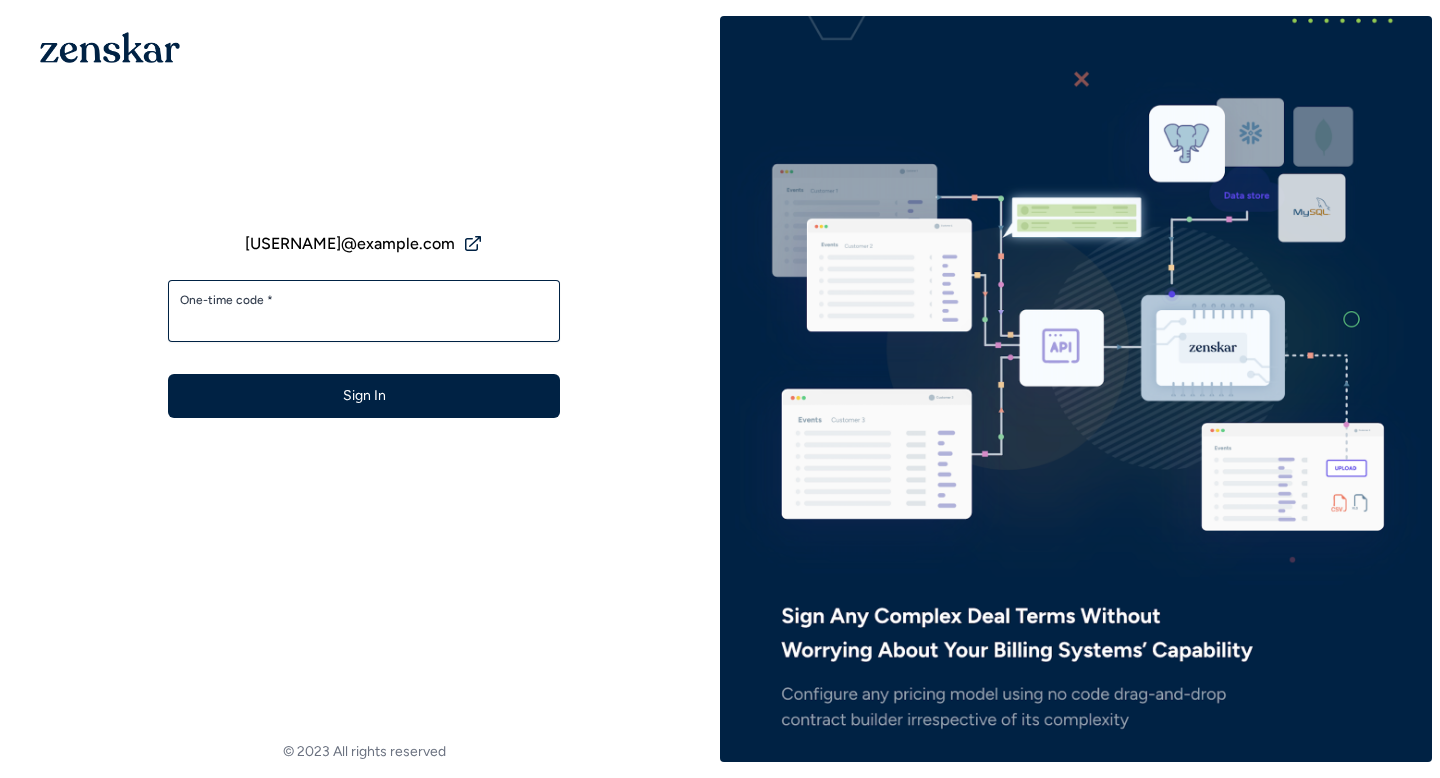 scroll, scrollTop: 0, scrollLeft: 0, axis: both 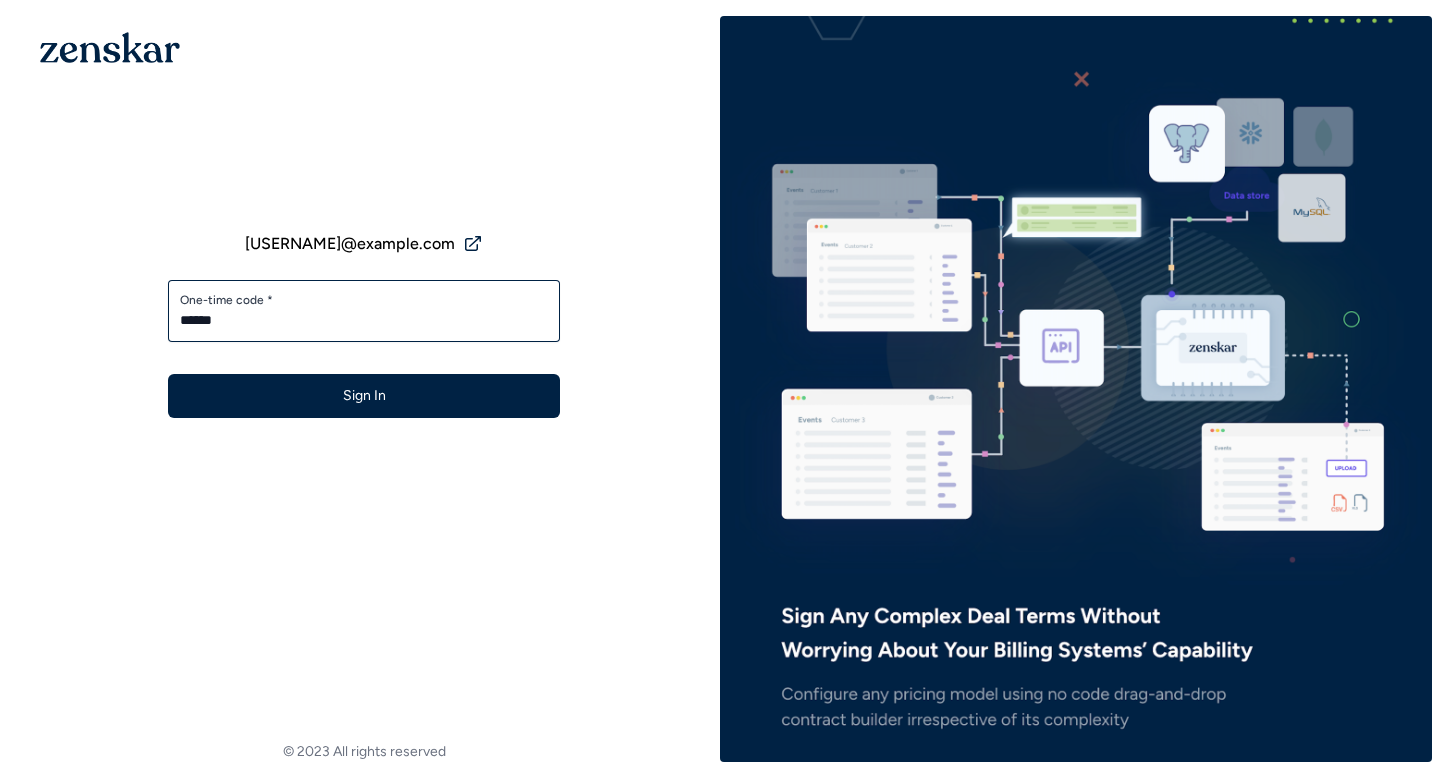 type on "******" 